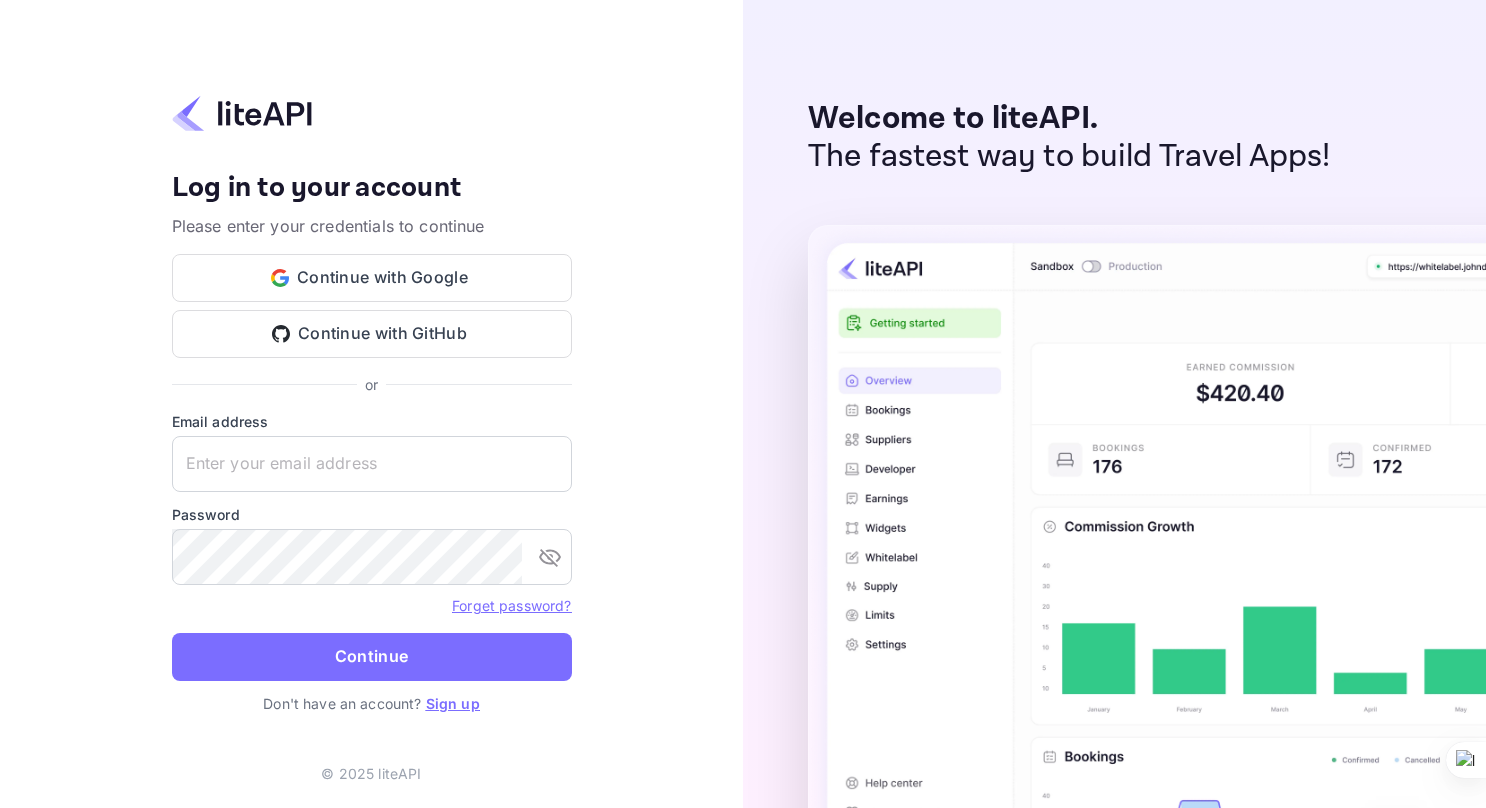 scroll, scrollTop: 0, scrollLeft: 0, axis: both 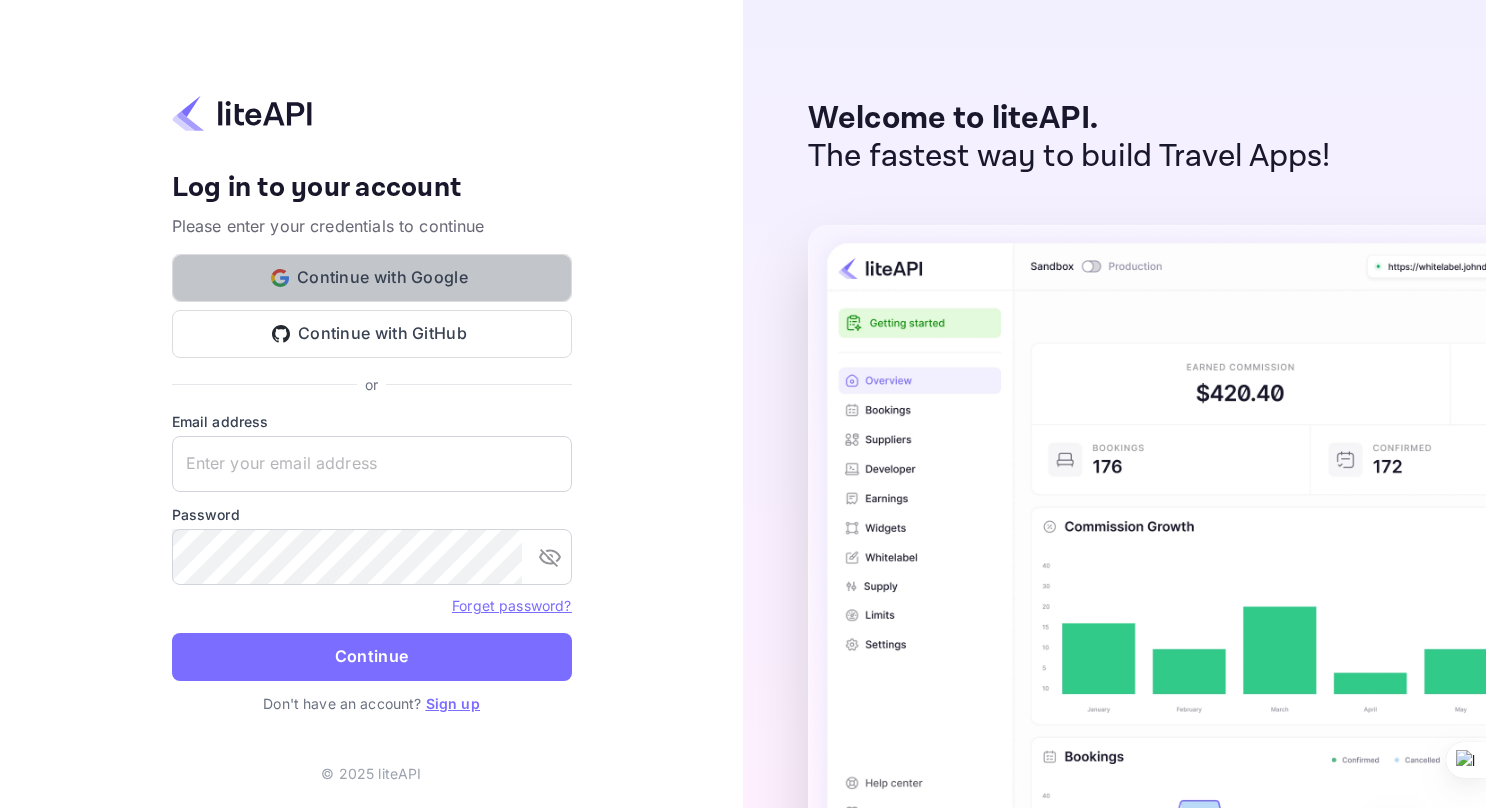 click on "Continue with Google" at bounding box center (372, 278) 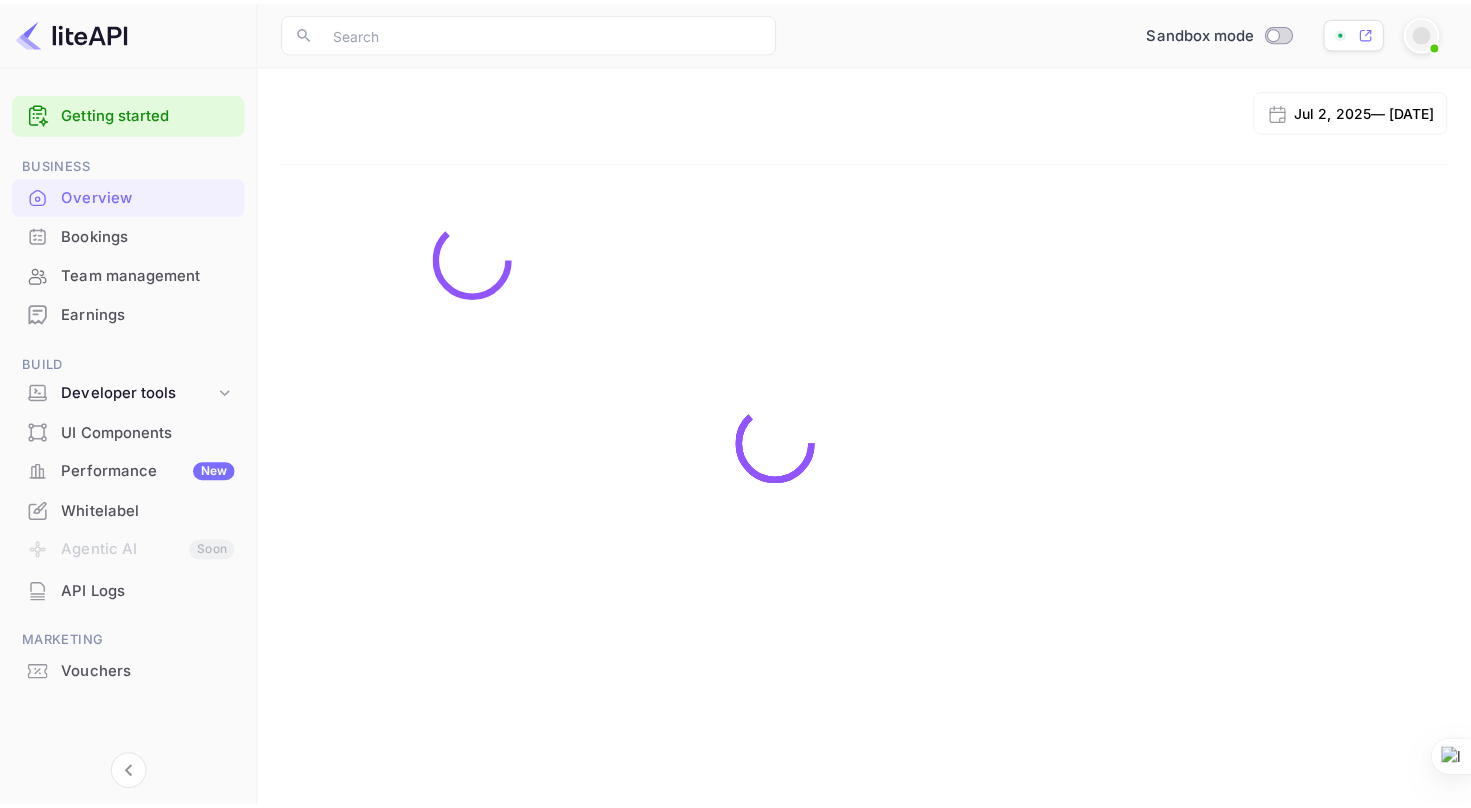 scroll, scrollTop: 0, scrollLeft: 0, axis: both 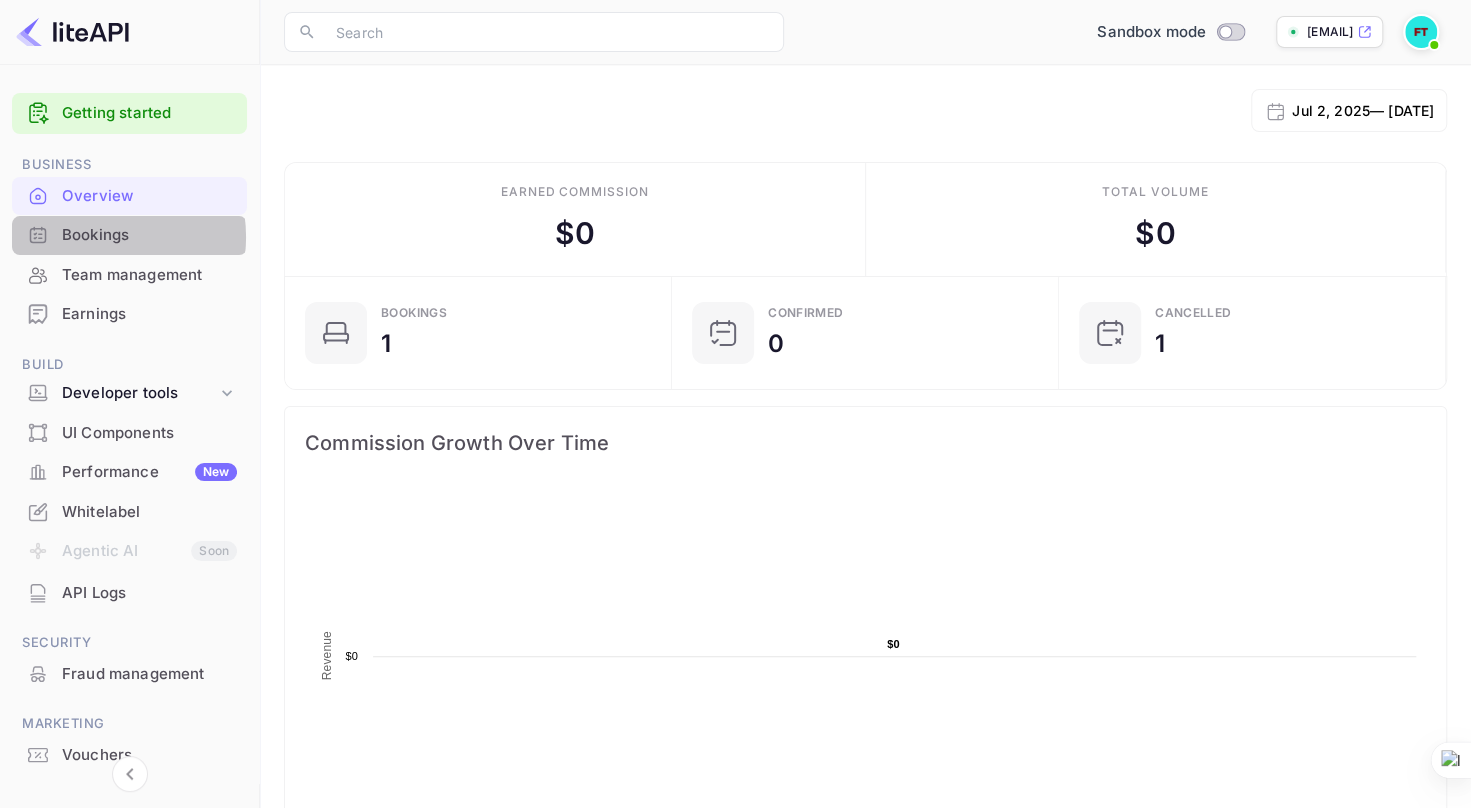 click on "Bookings" at bounding box center [149, 235] 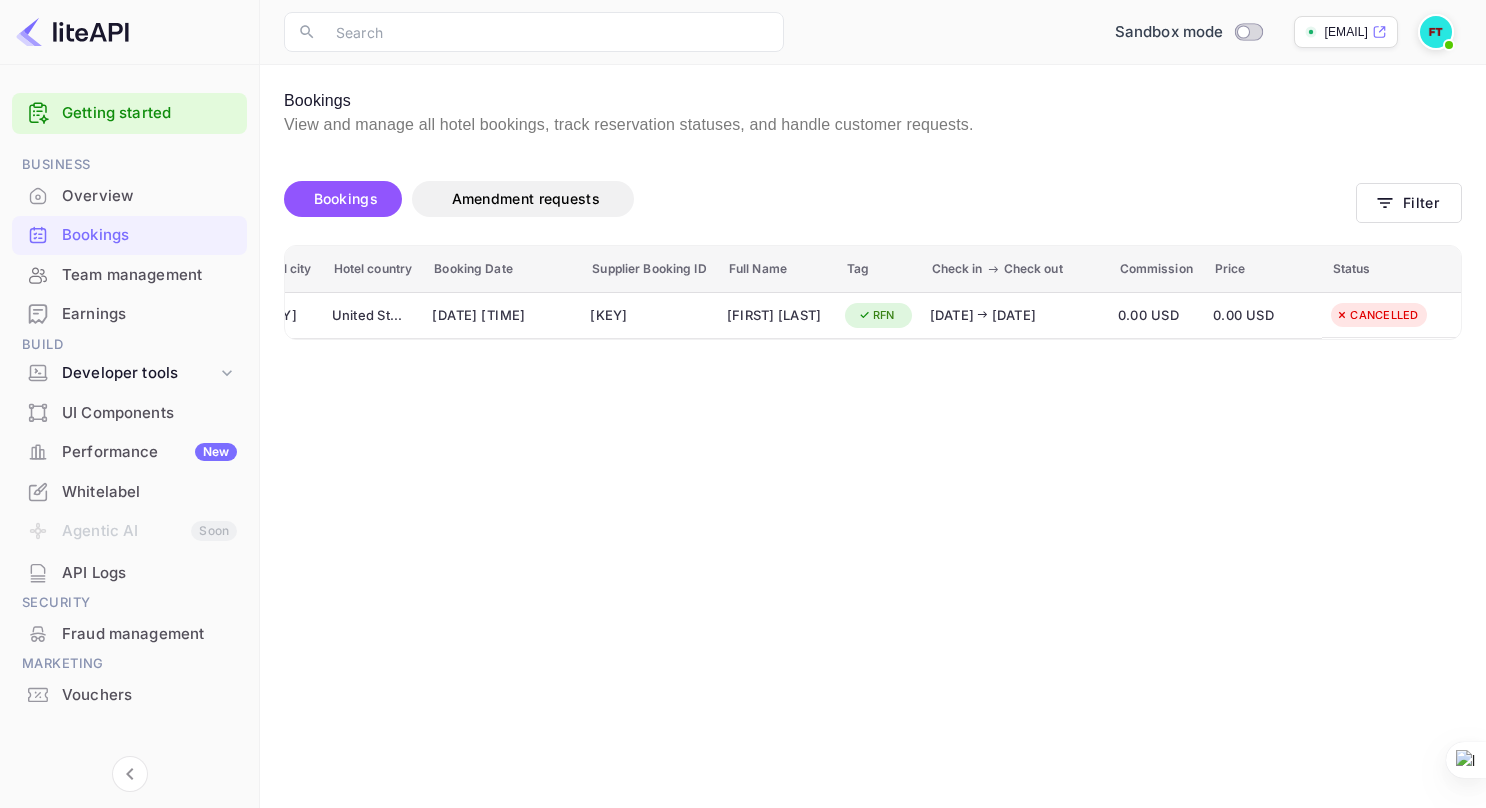 scroll, scrollTop: 0, scrollLeft: 258, axis: horizontal 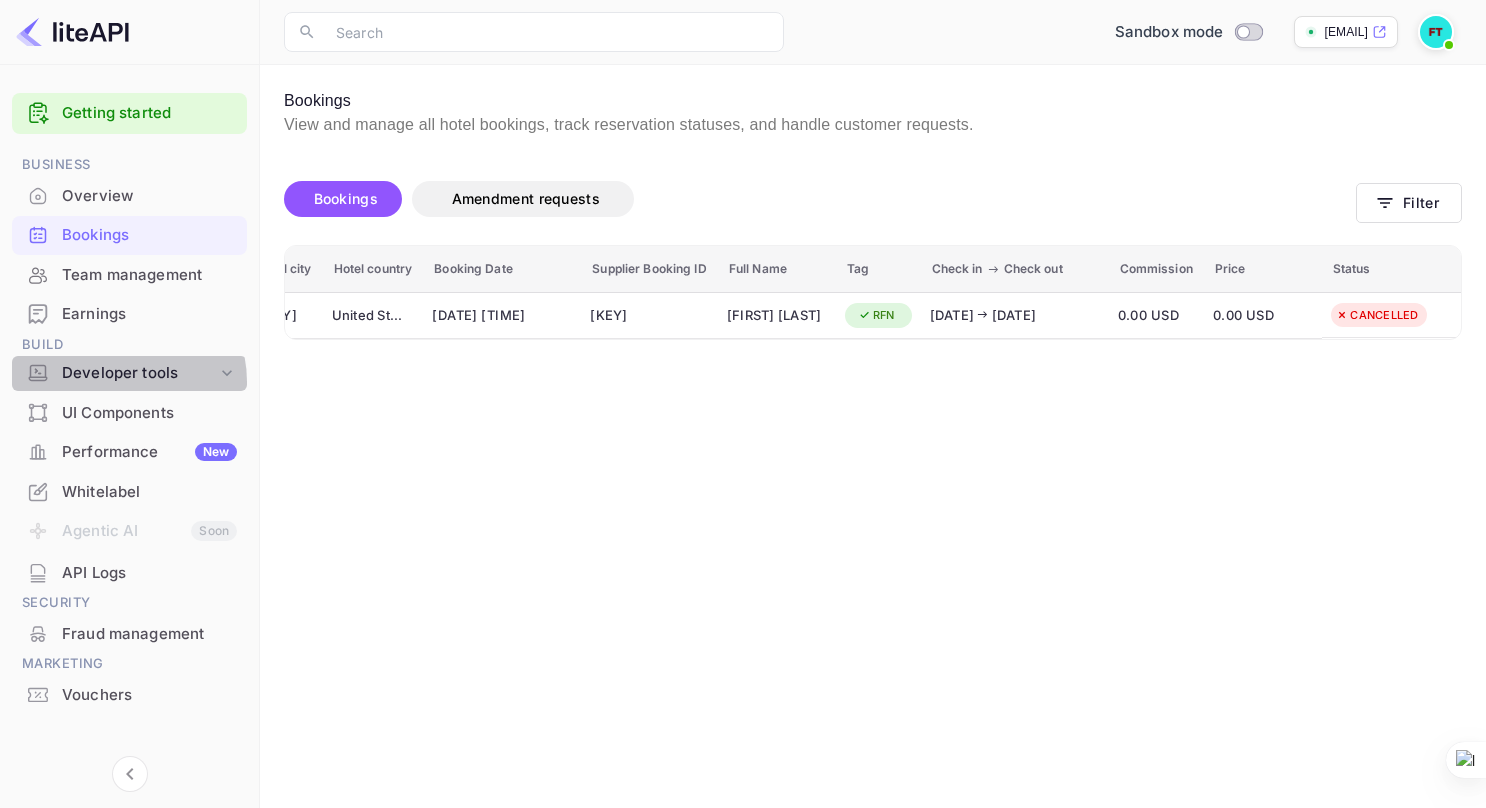 click on "Developer tools" at bounding box center (139, 373) 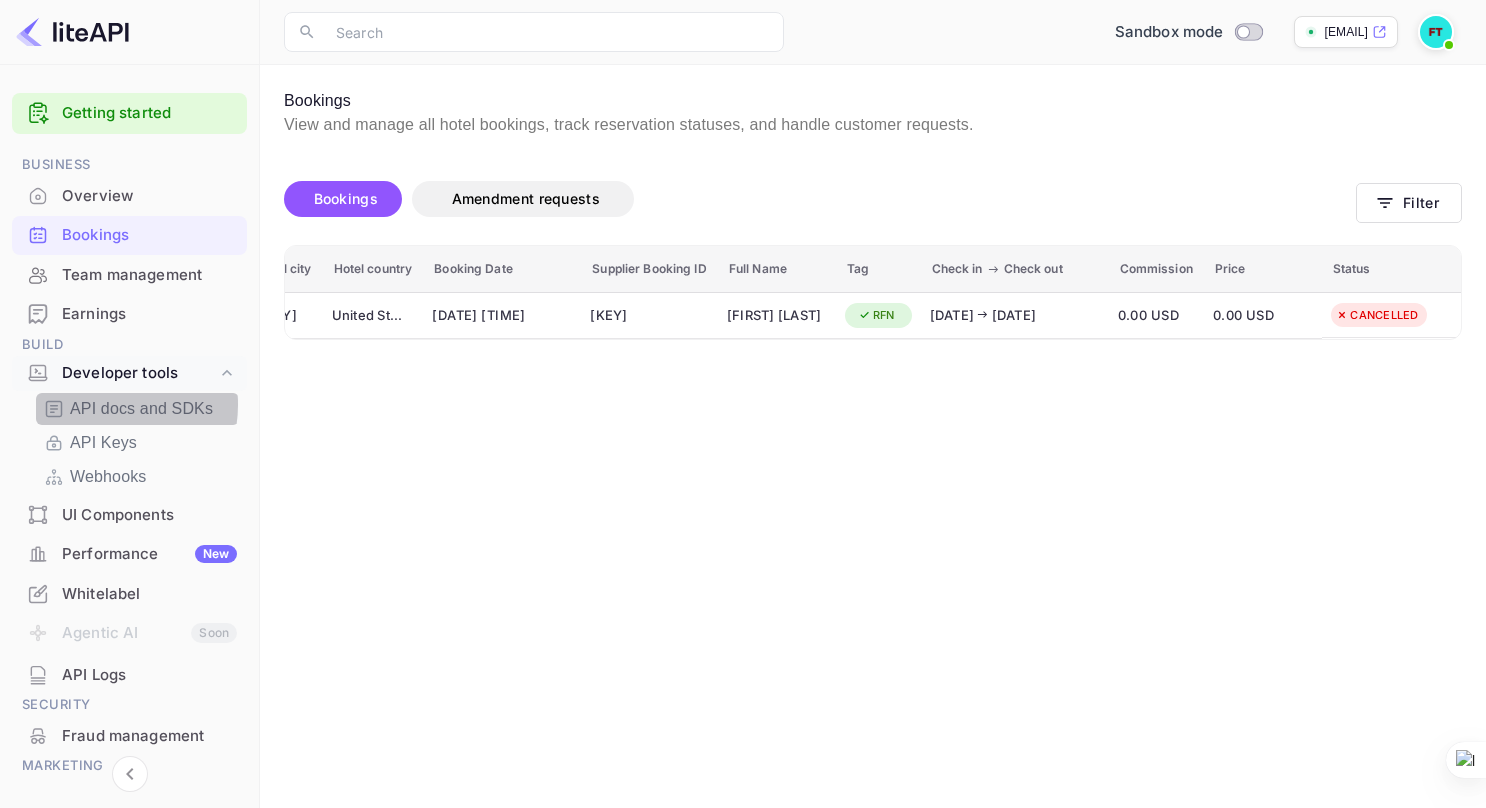 click on "API docs and SDKs" at bounding box center (141, 409) 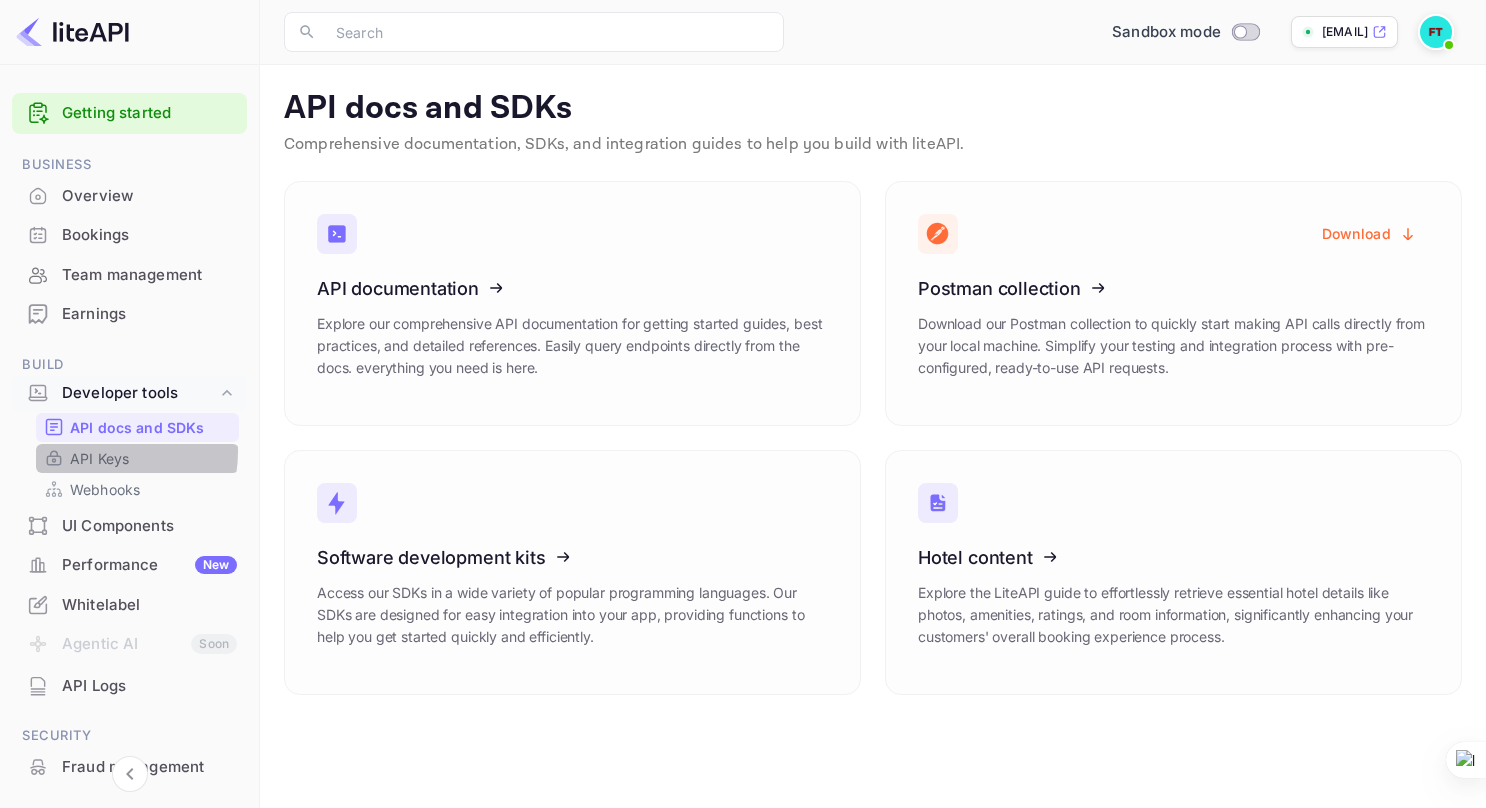 click on "API Keys" at bounding box center (99, 458) 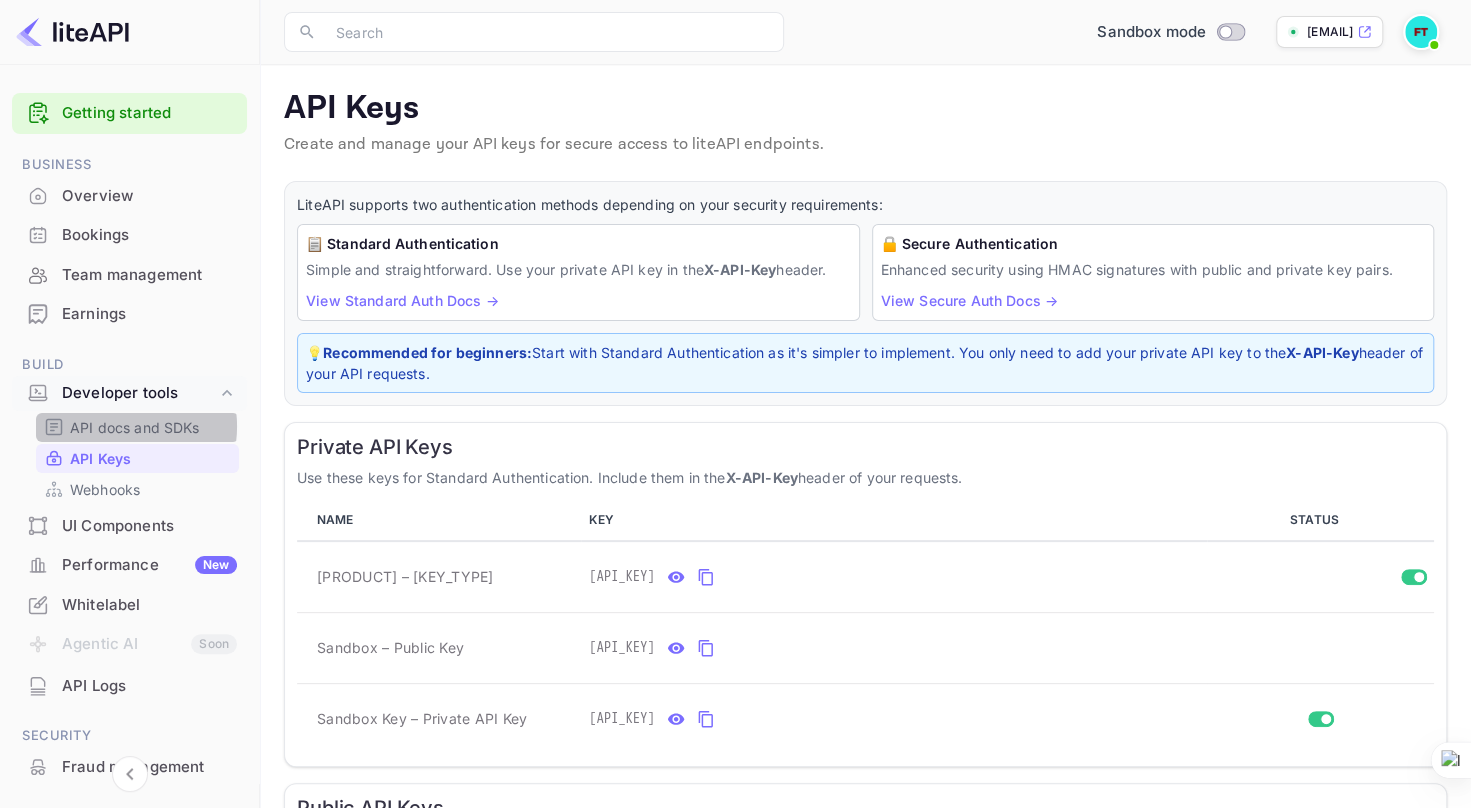 click on "API docs and SDKs" at bounding box center [135, 427] 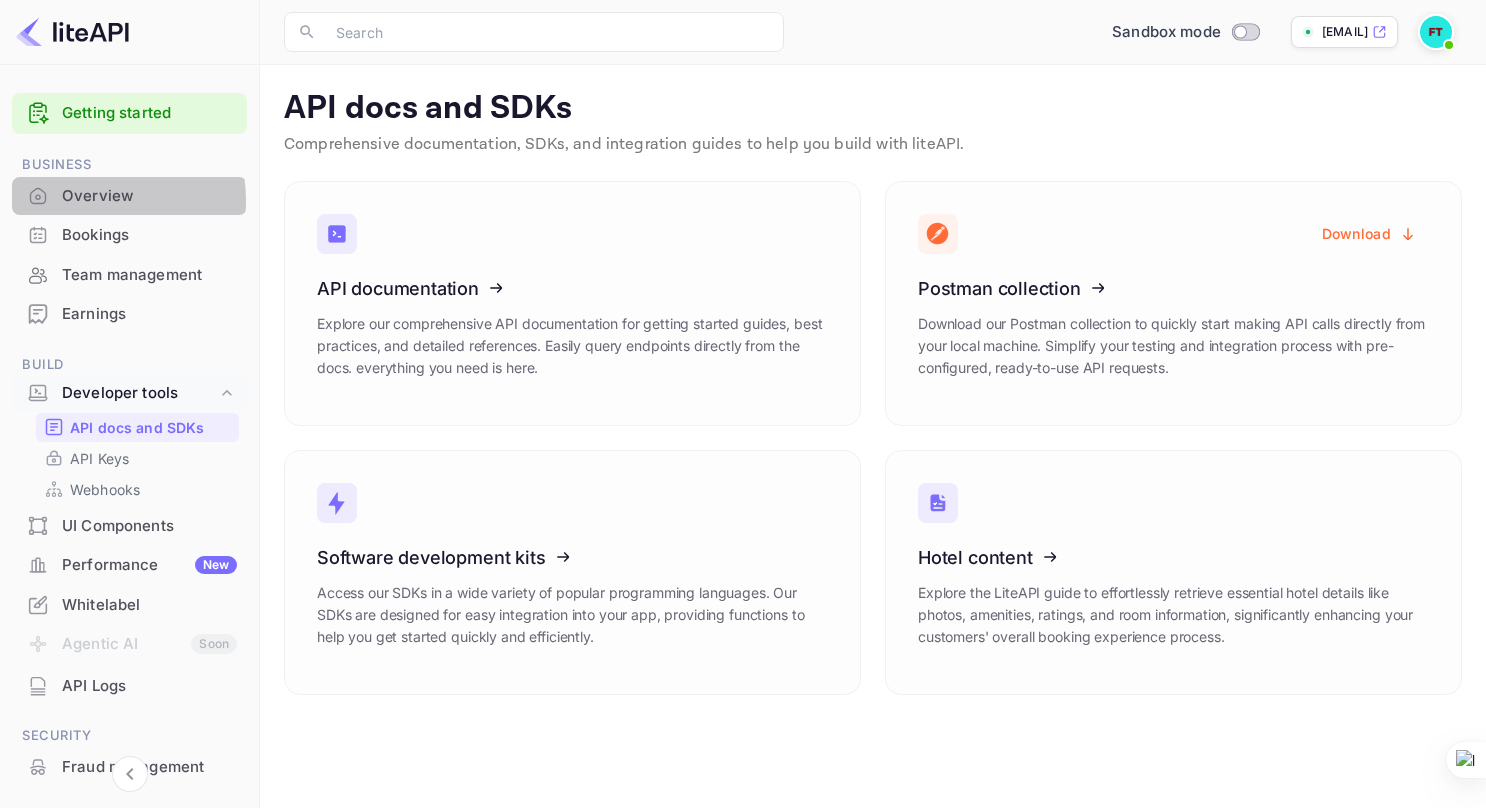 click on "Overview" at bounding box center (149, 196) 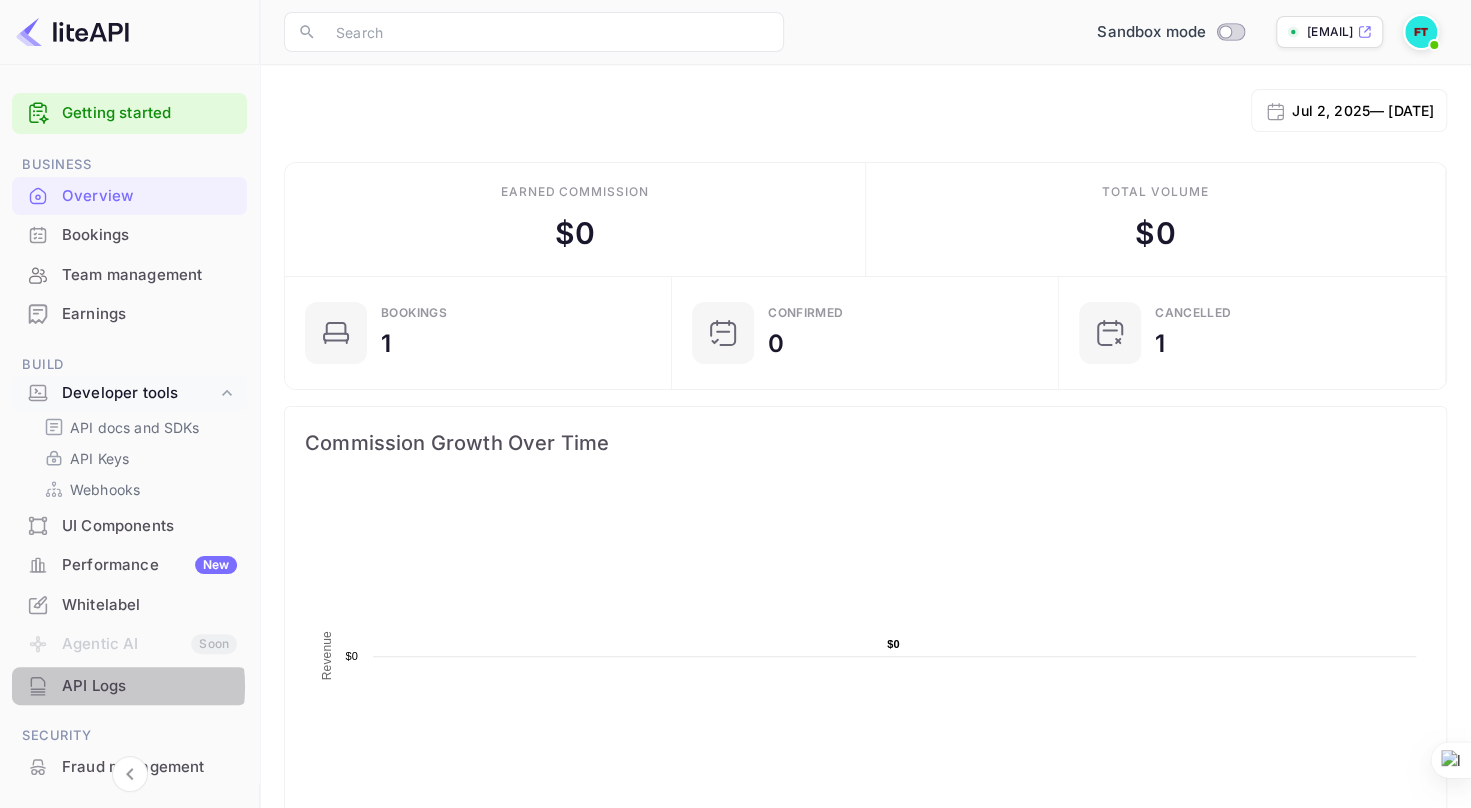 click on "API Logs" at bounding box center [149, 686] 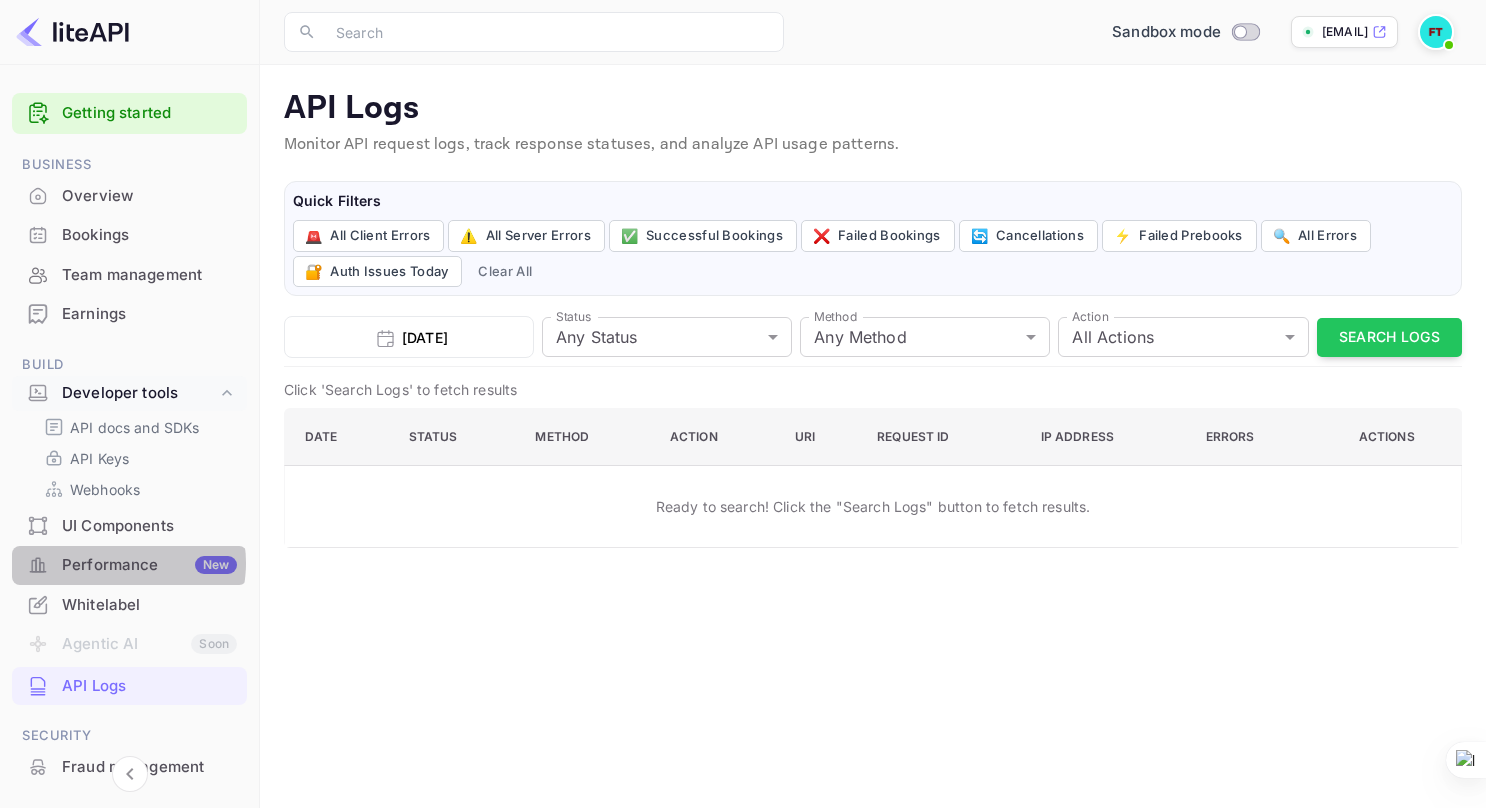 click on "Performance New" at bounding box center [149, 565] 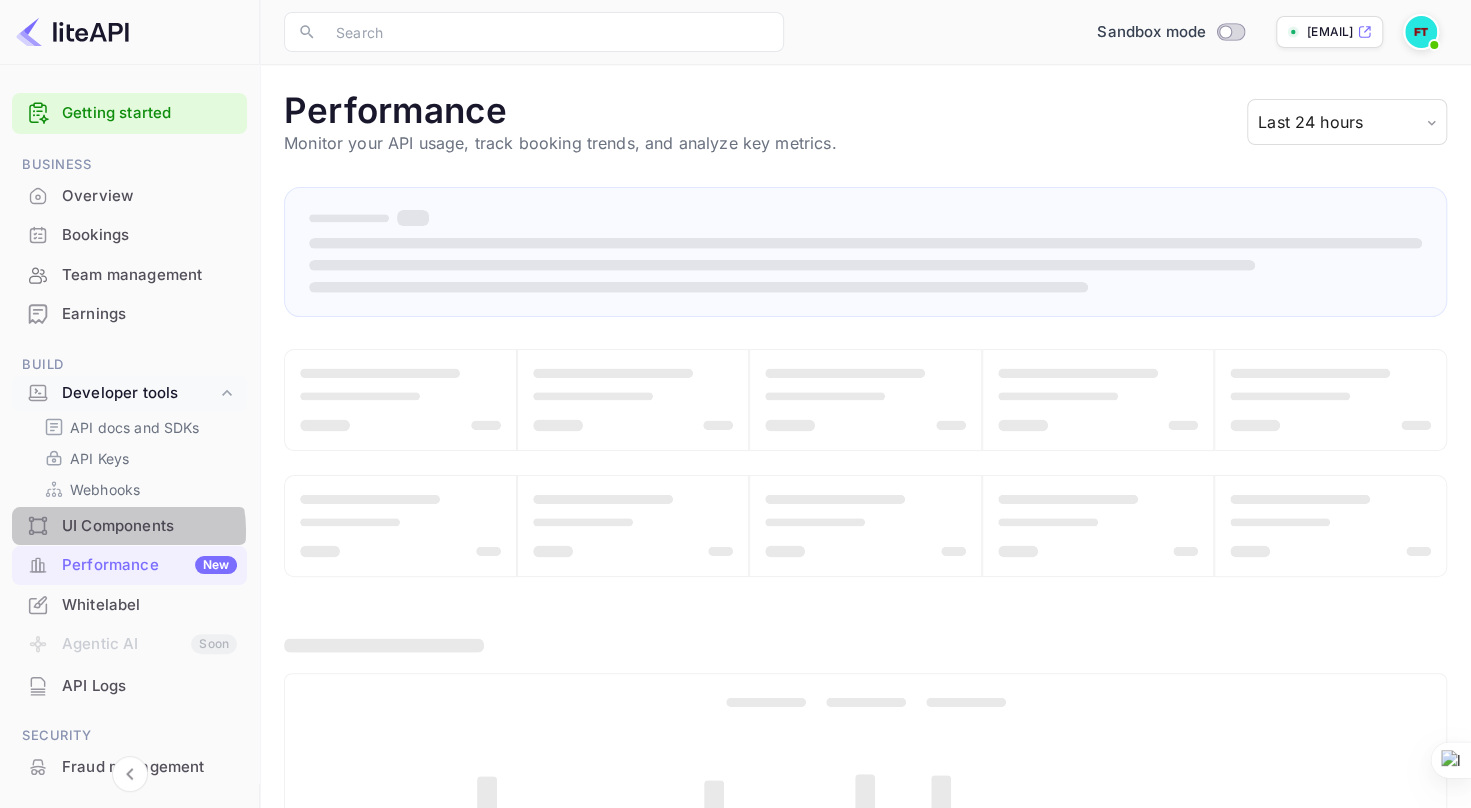 click on "UI Components" at bounding box center (149, 526) 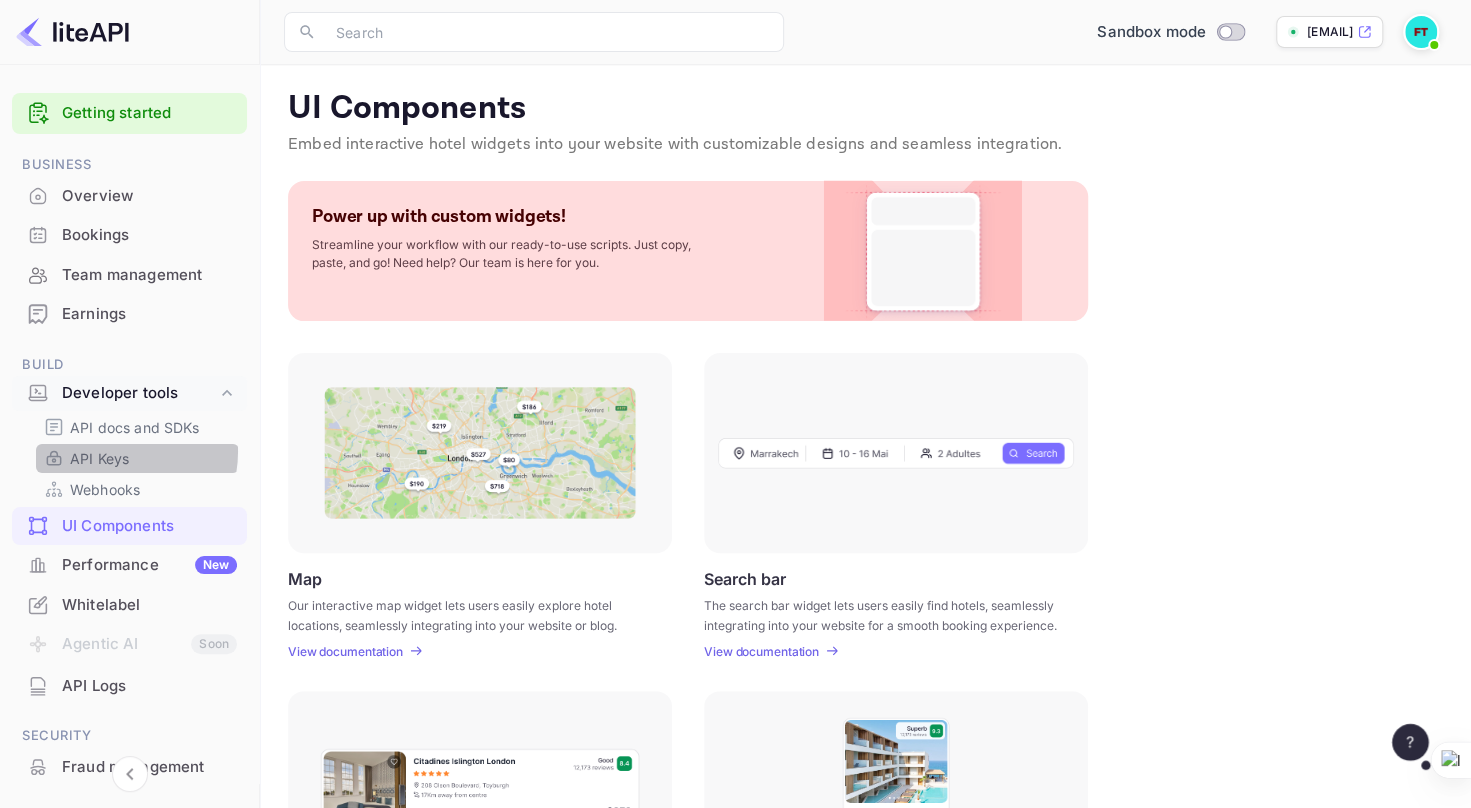 click on "API Keys" at bounding box center (99, 458) 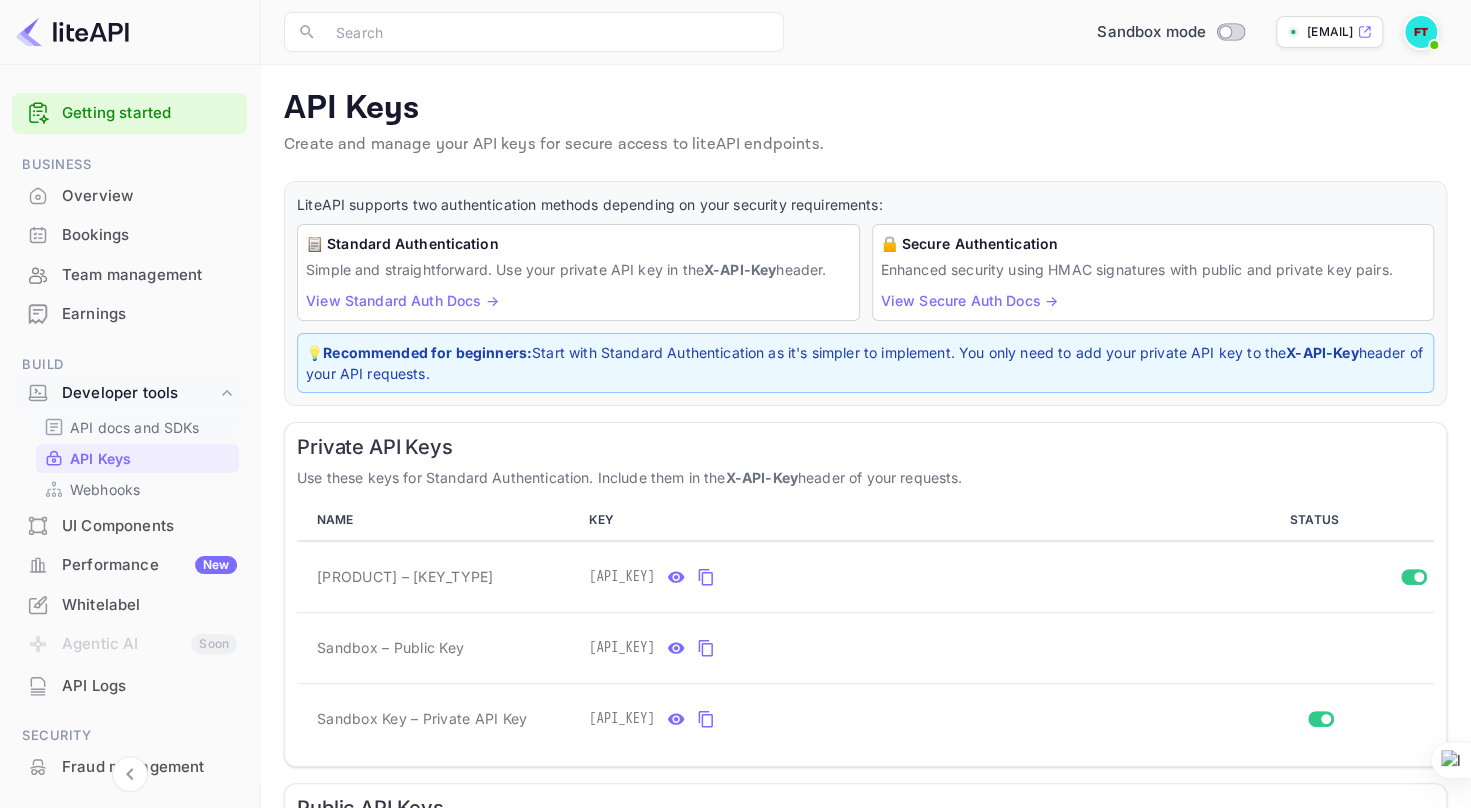 click on "API docs and SDKs" at bounding box center (135, 427) 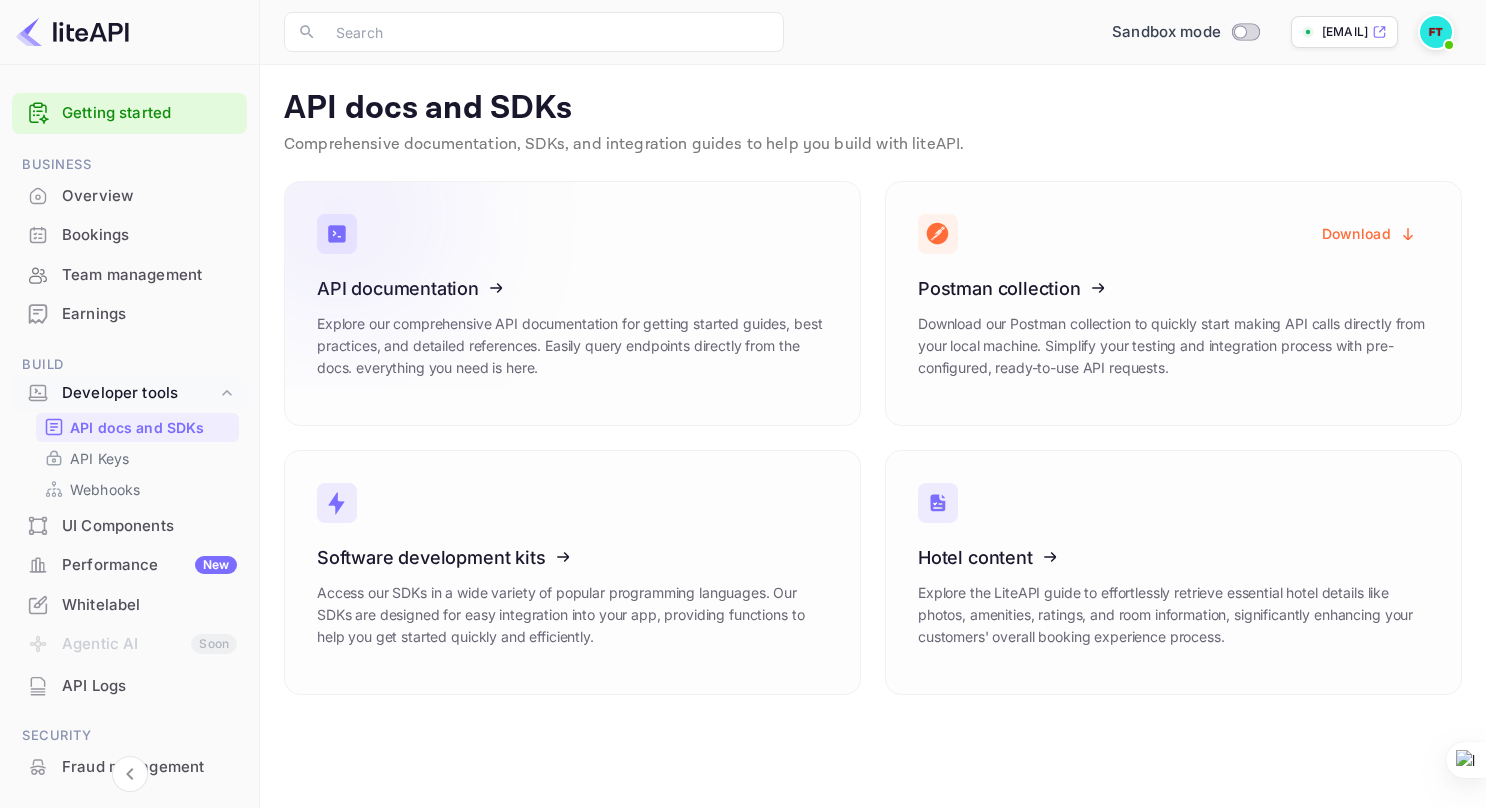 click 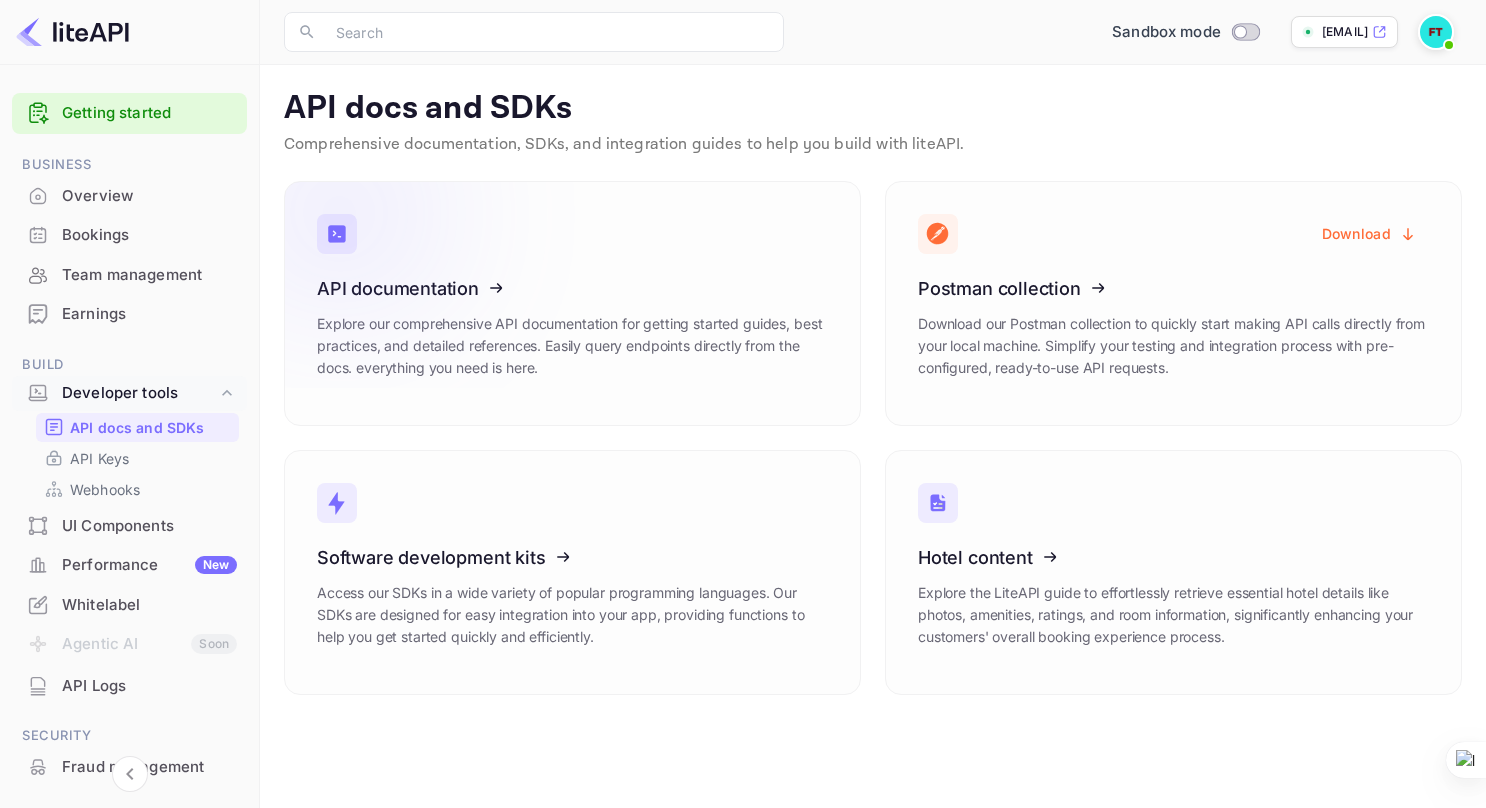 click 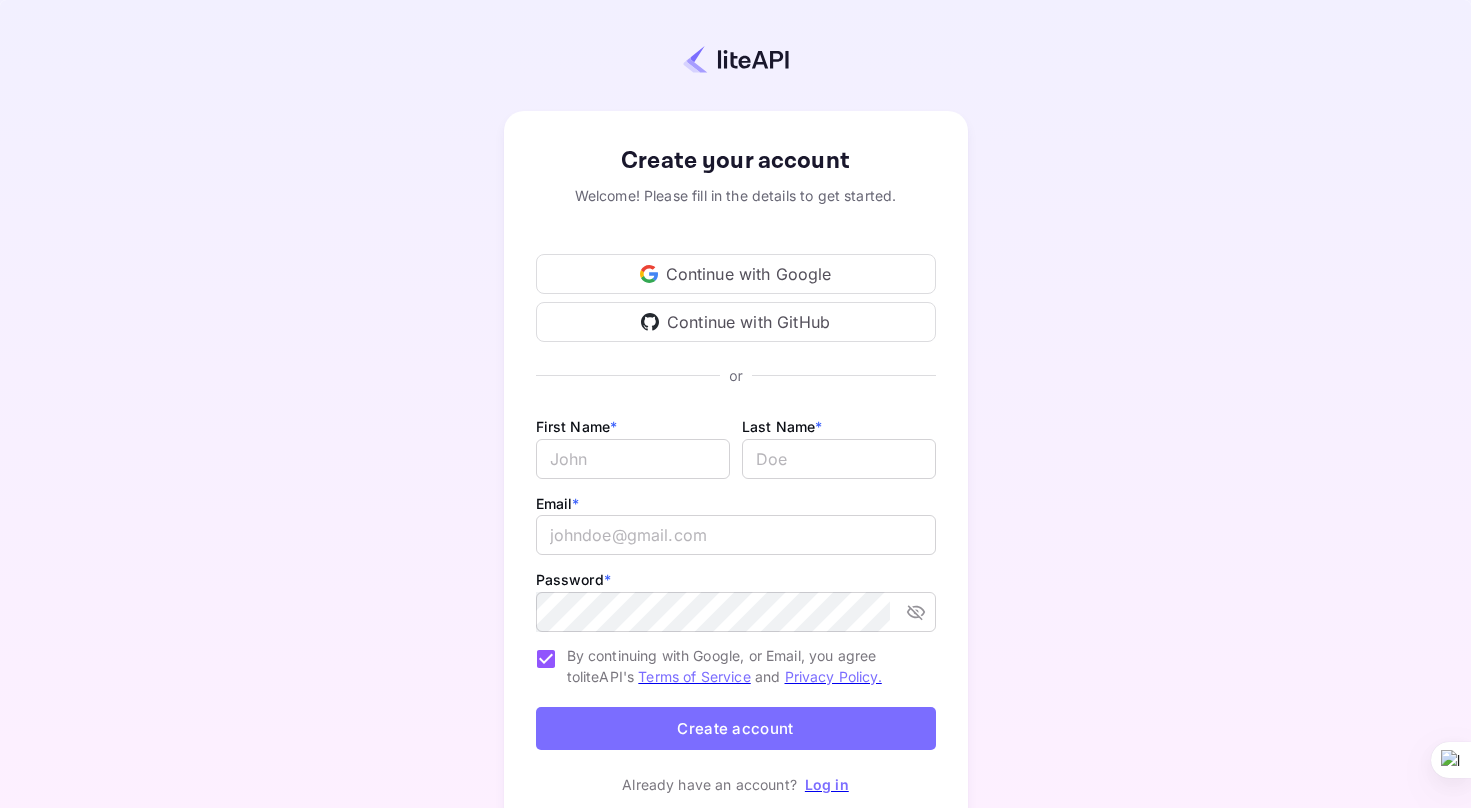 scroll, scrollTop: 0, scrollLeft: 0, axis: both 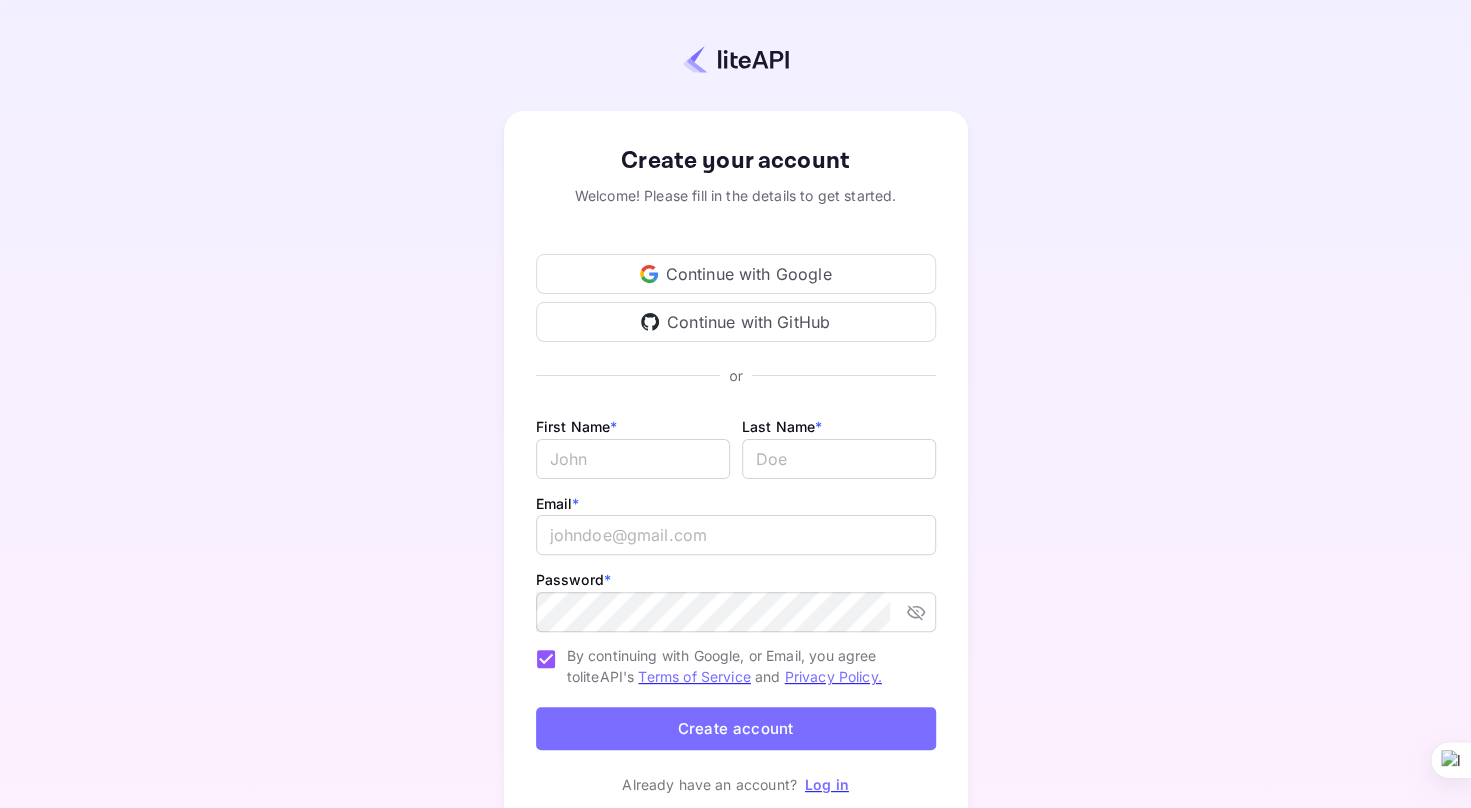 click on "Continue with Google" at bounding box center [736, 274] 